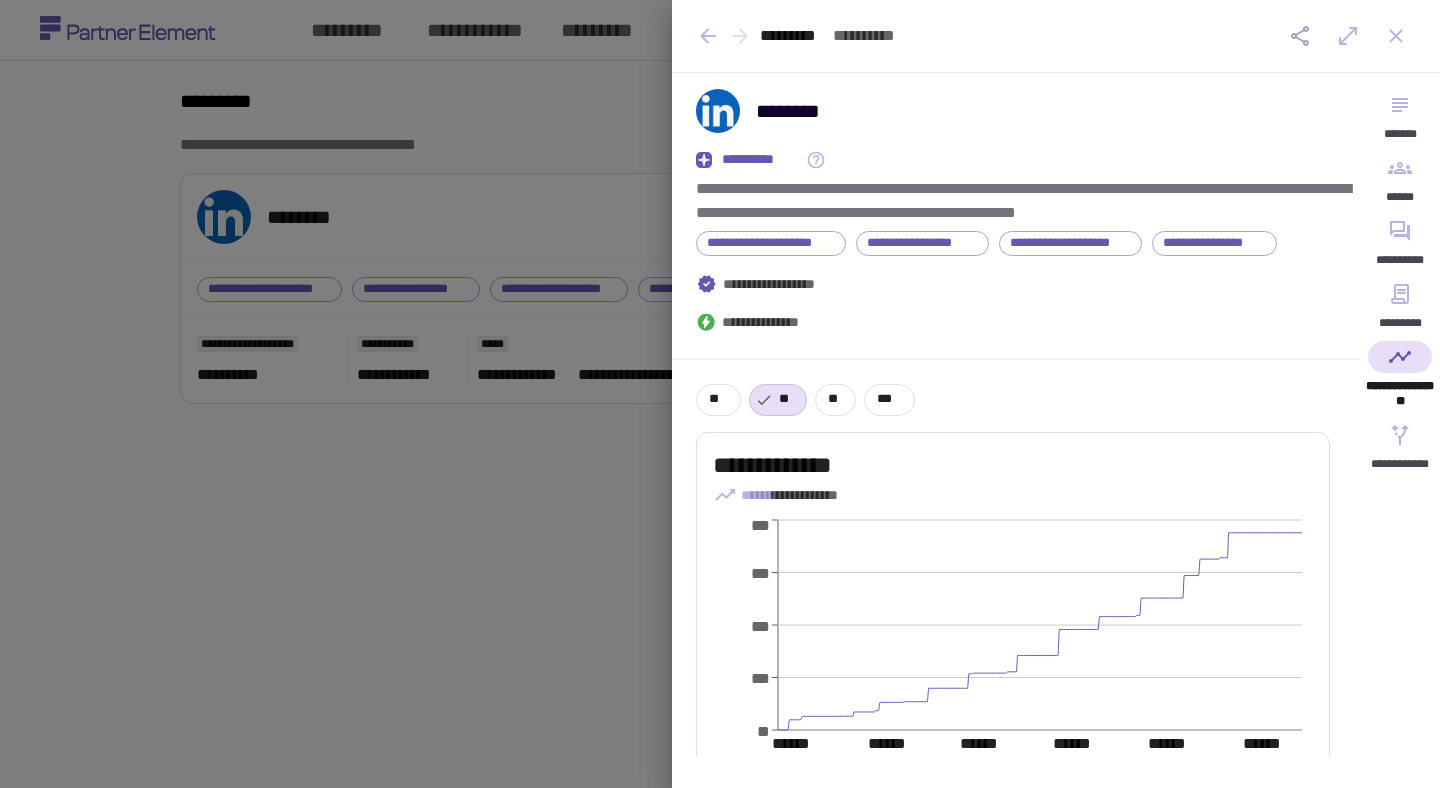 scroll, scrollTop: 0, scrollLeft: 0, axis: both 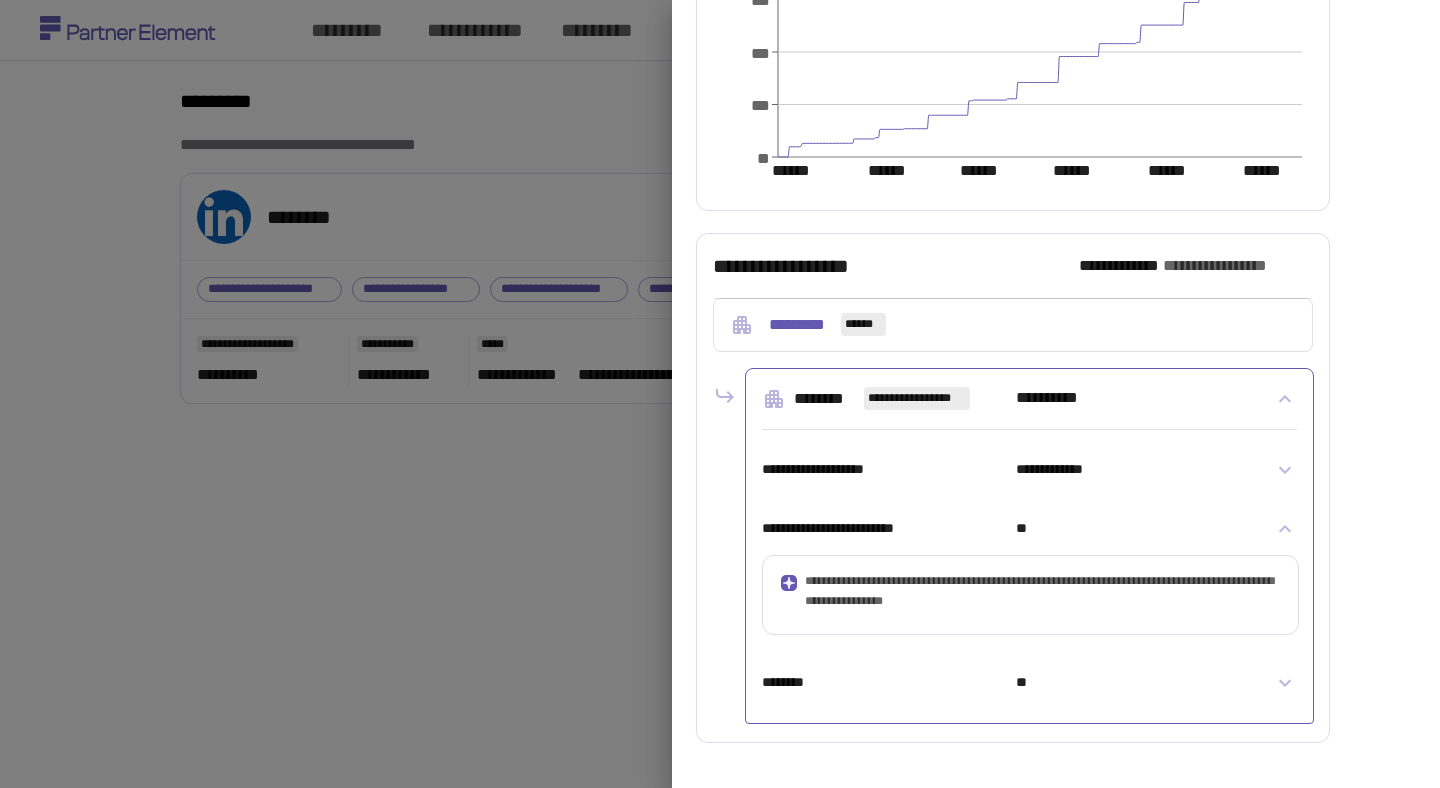 click at bounding box center (720, 394) 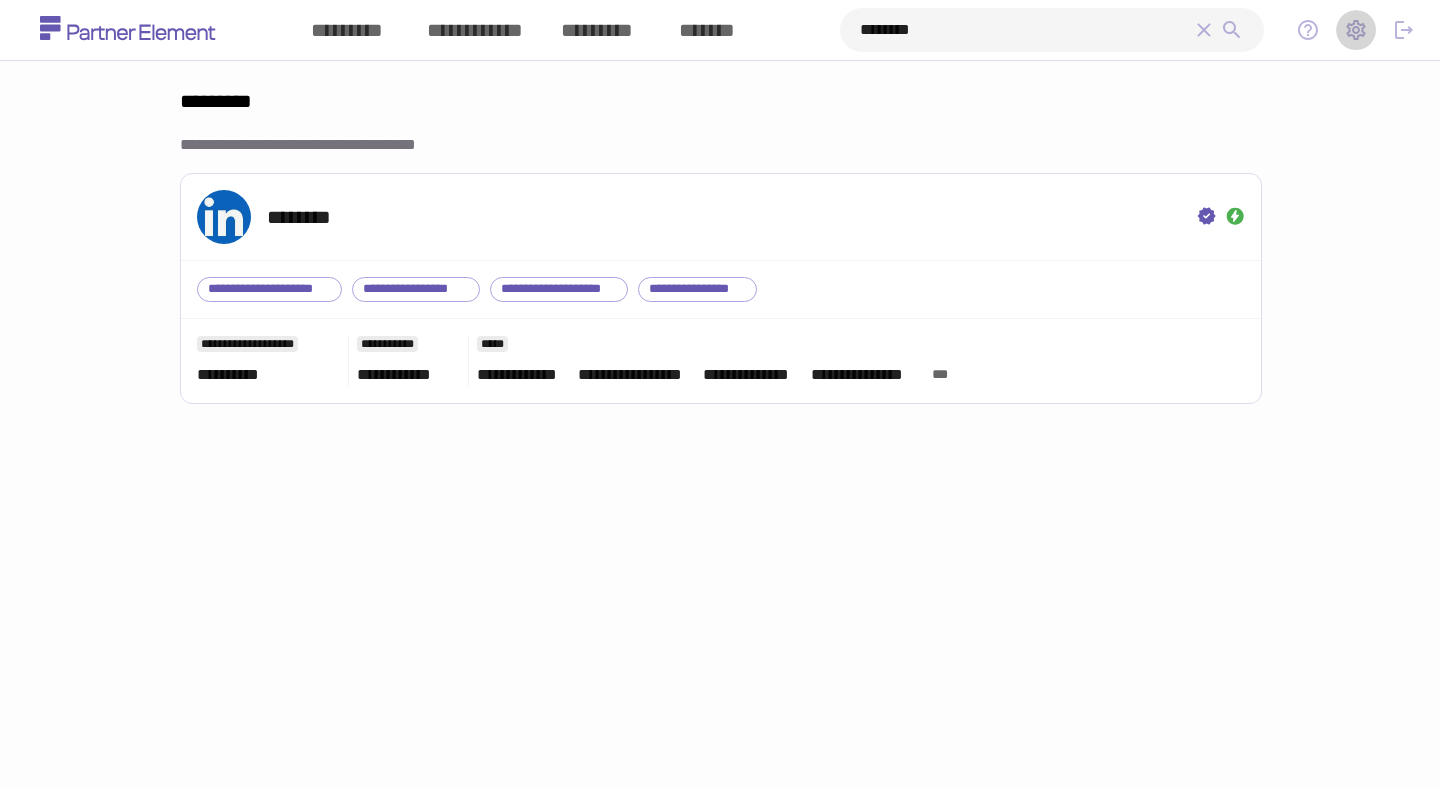 click 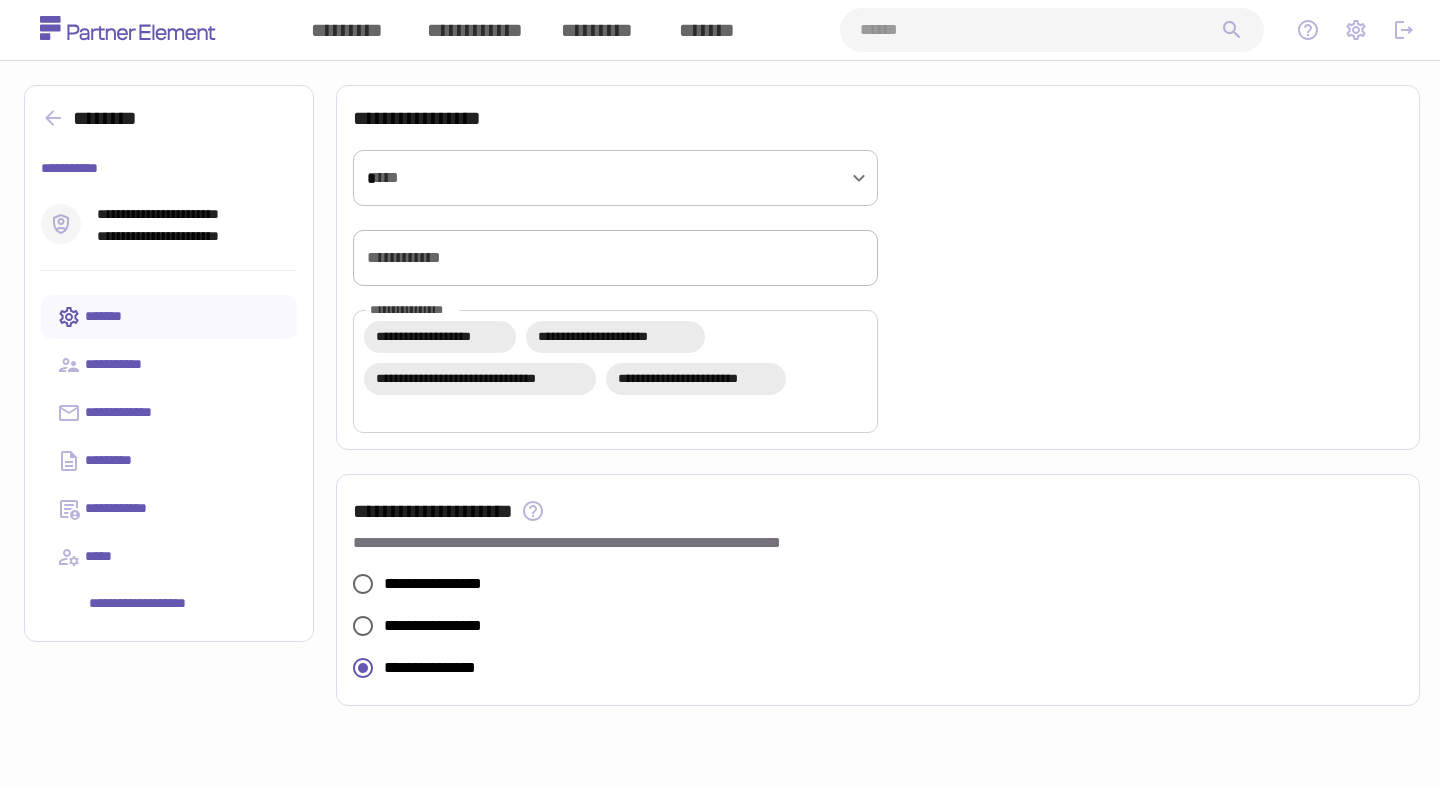 click 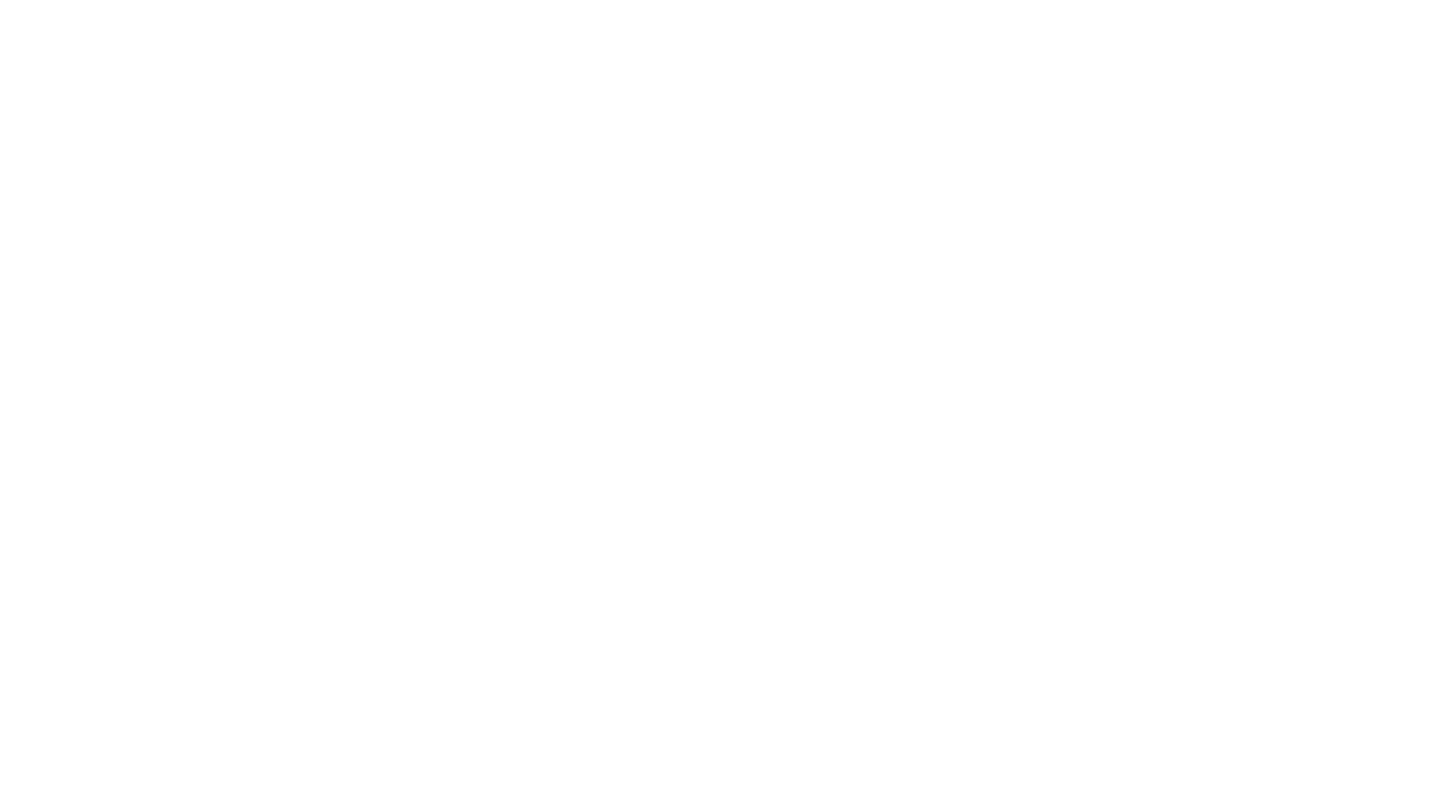 scroll, scrollTop: 0, scrollLeft: 0, axis: both 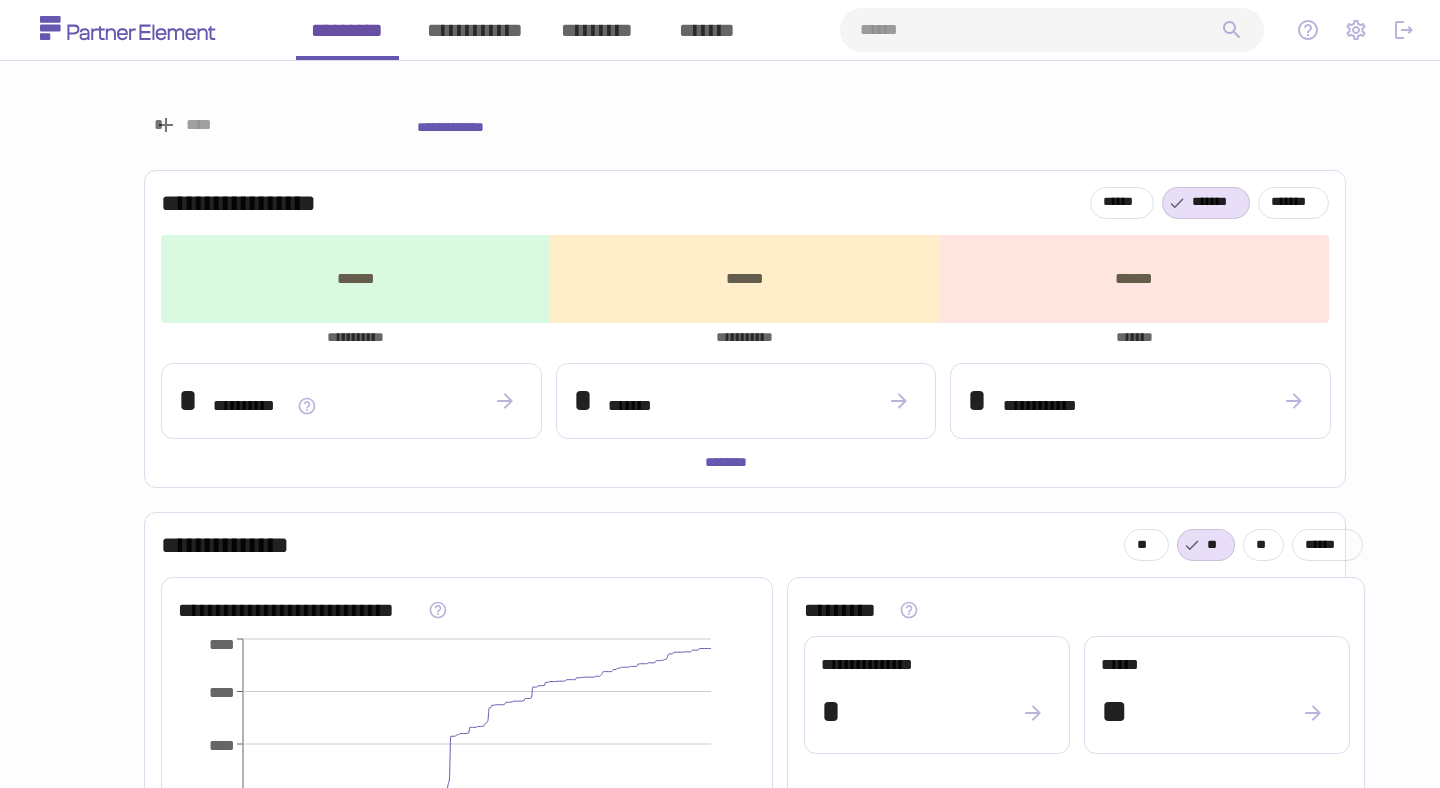 click on "*********" at bounding box center (597, 30) 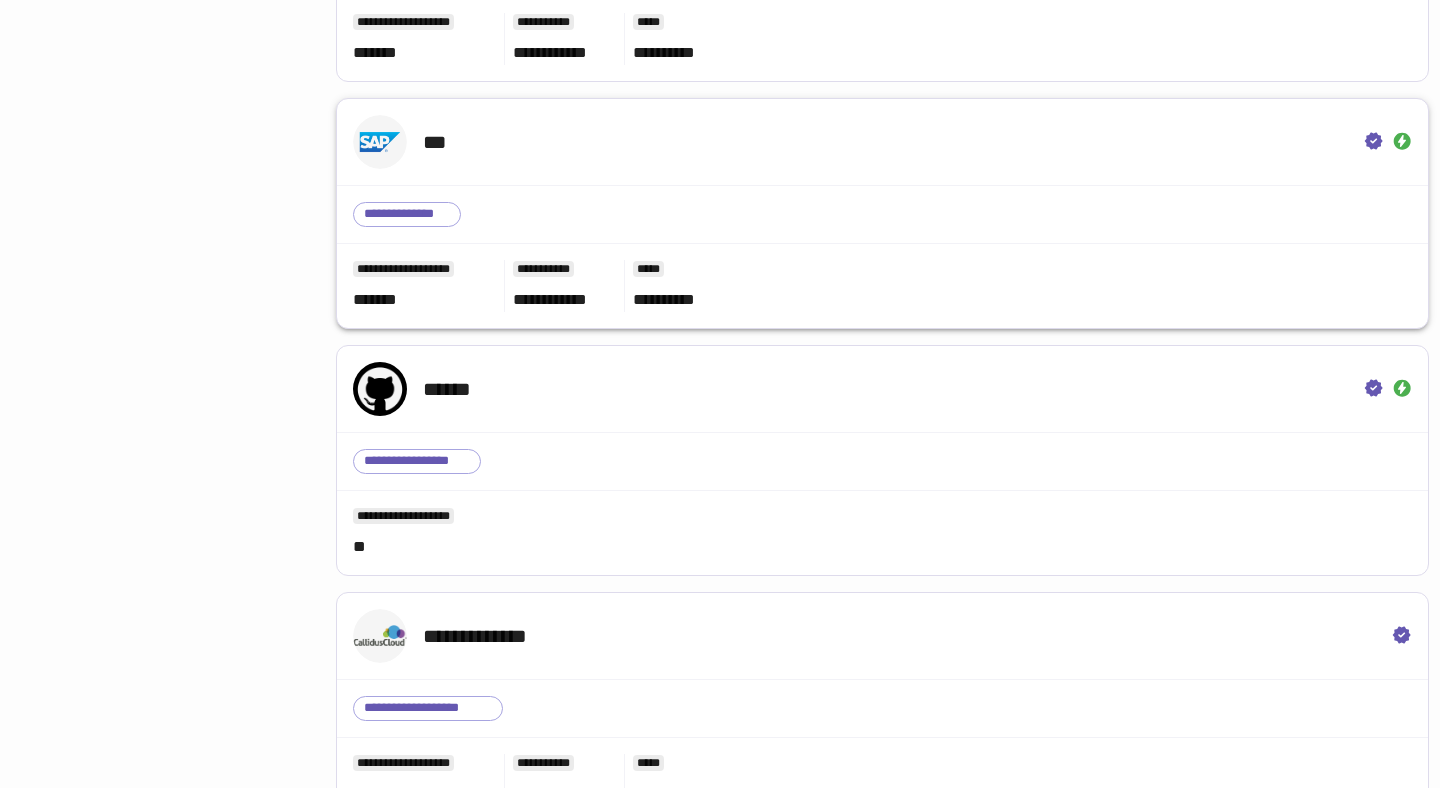 scroll, scrollTop: 3510, scrollLeft: 0, axis: vertical 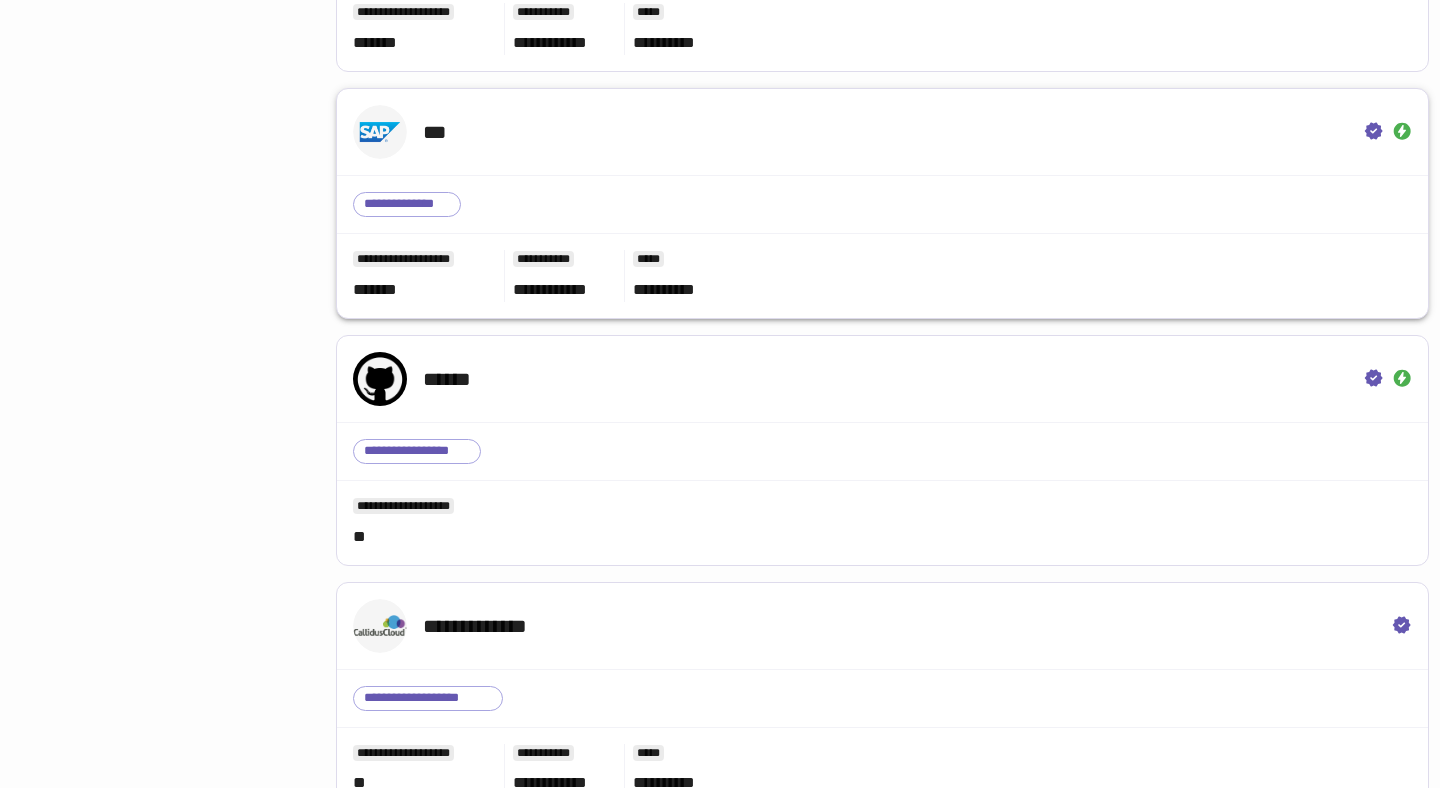 click on "***" at bounding box center [882, 132] 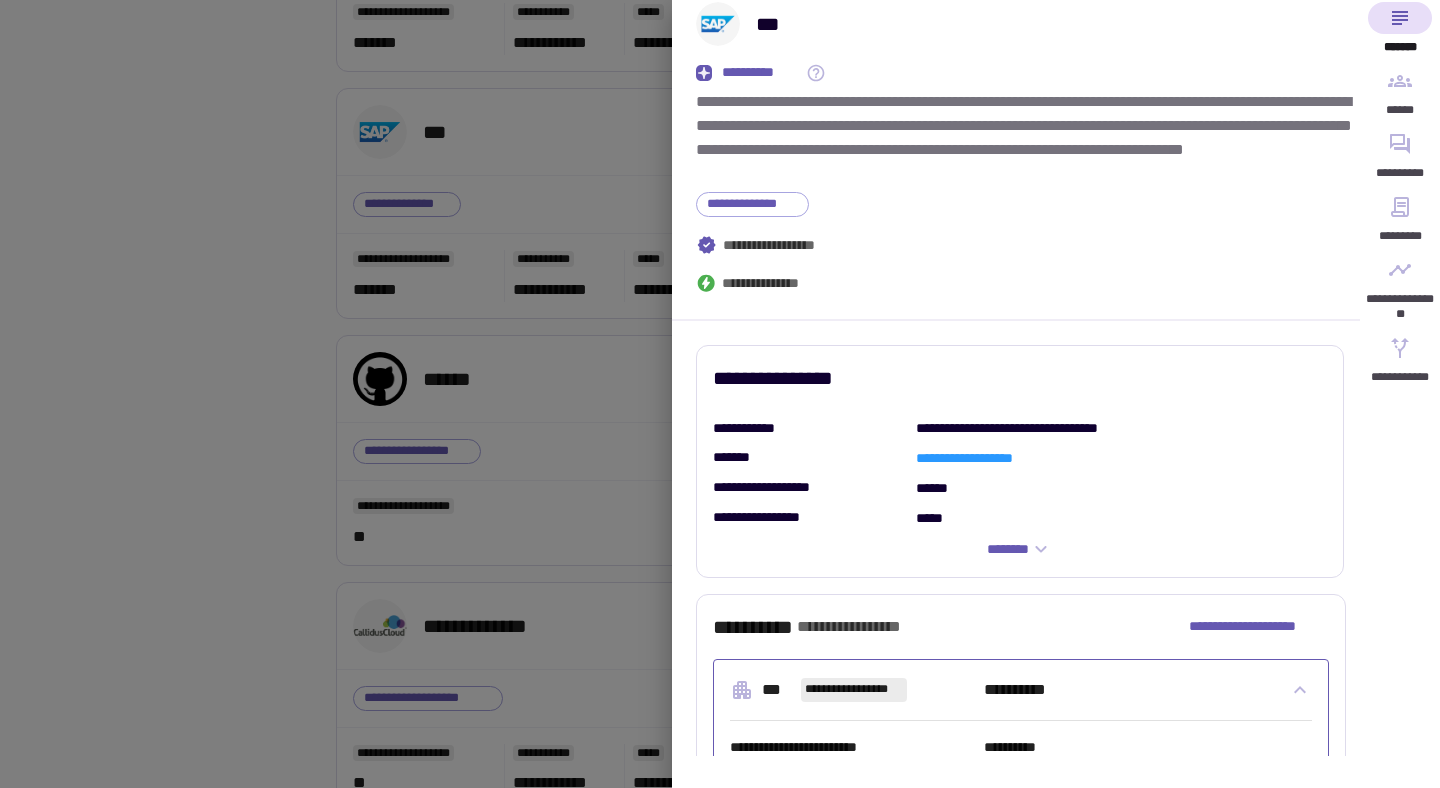 scroll, scrollTop: 77, scrollLeft: 0, axis: vertical 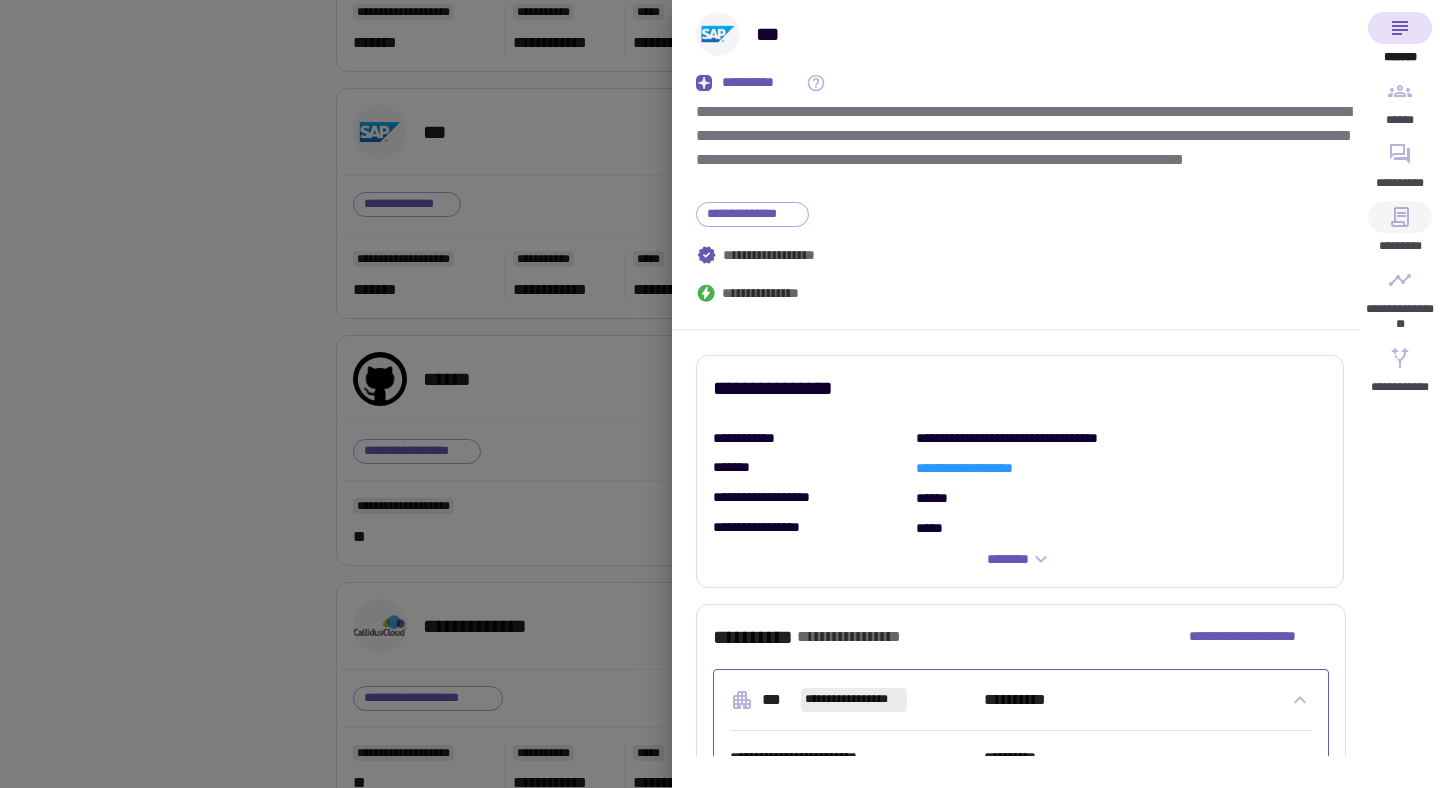 click 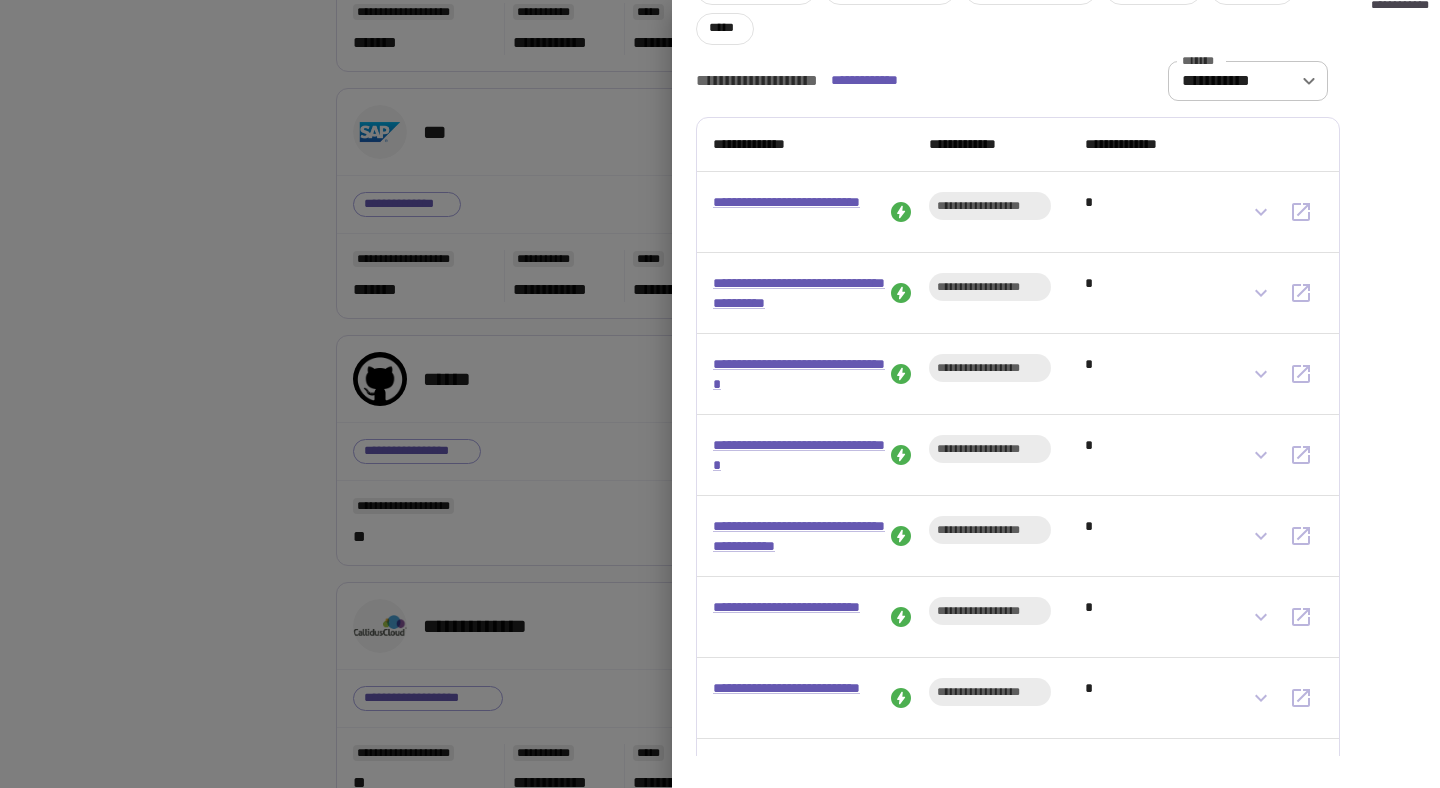 scroll, scrollTop: 454, scrollLeft: 0, axis: vertical 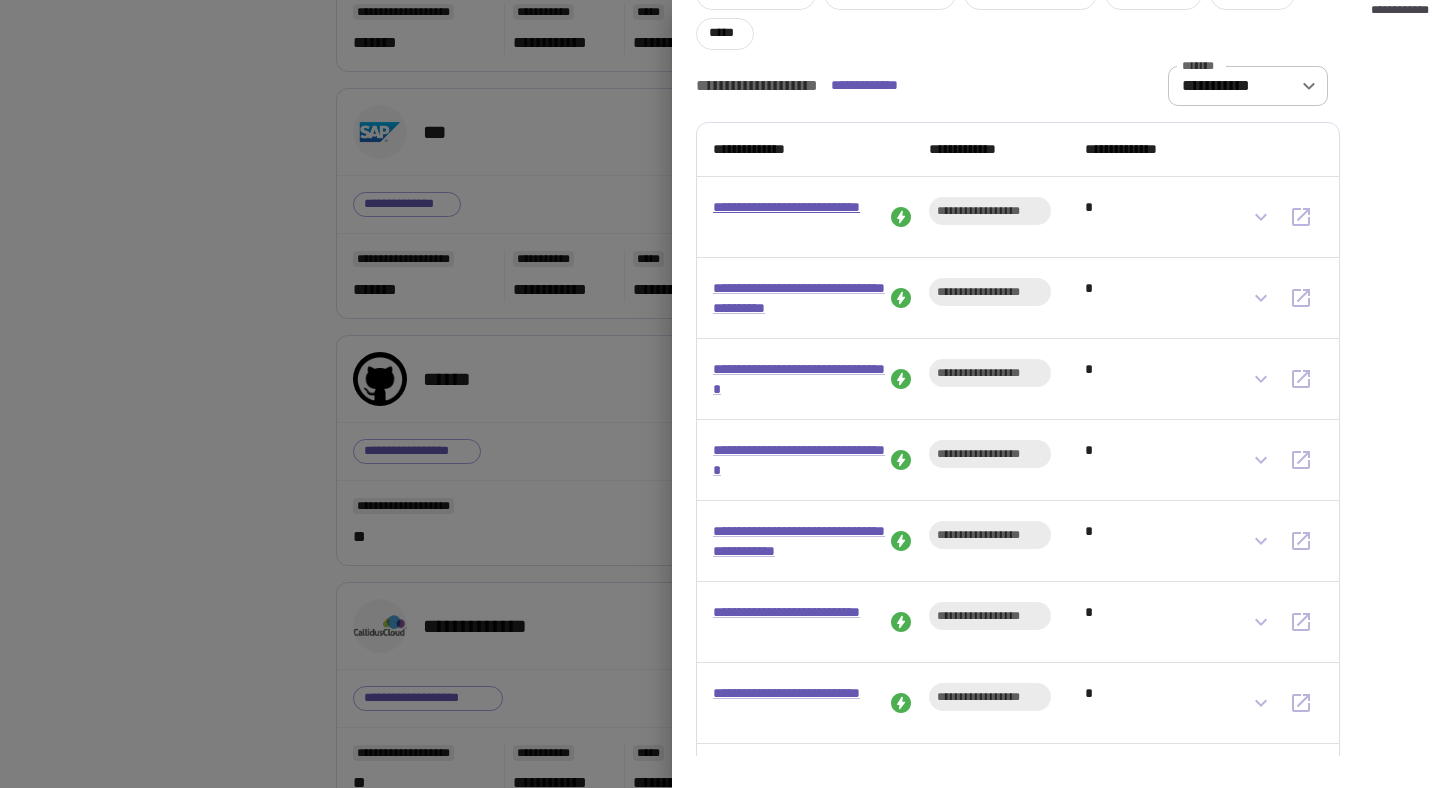 click on "**********" at bounding box center (799, 217) 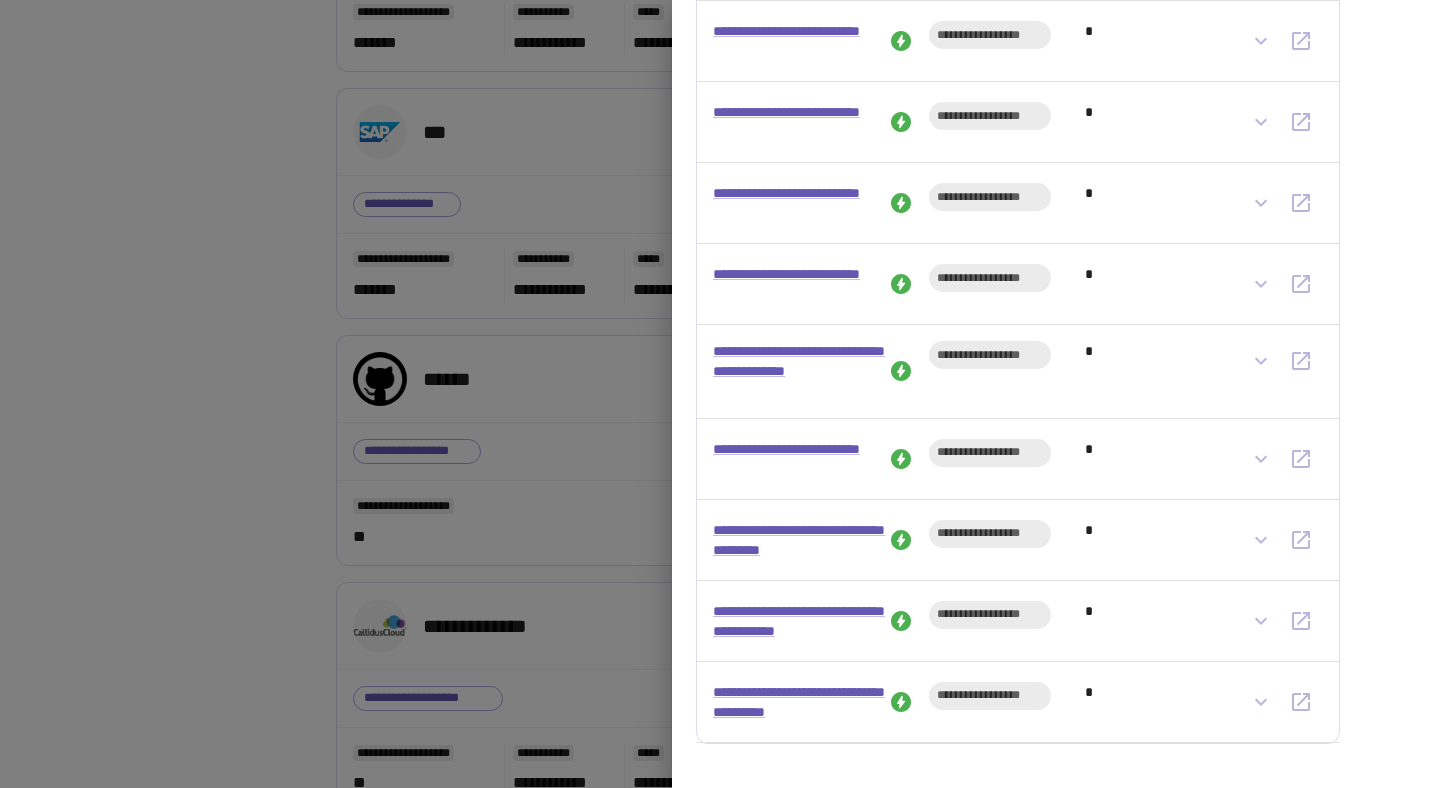 scroll, scrollTop: 1294, scrollLeft: 0, axis: vertical 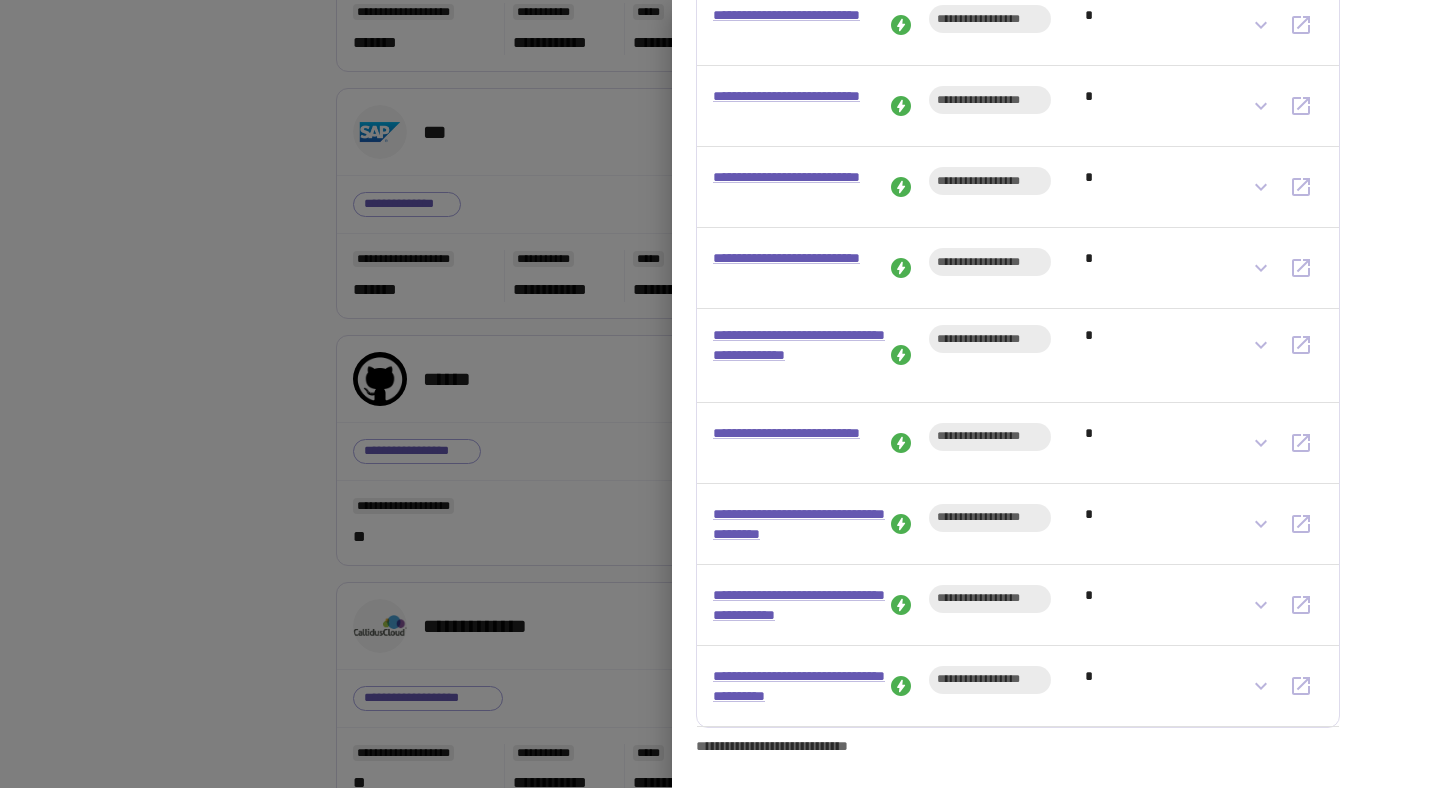 click at bounding box center (720, 394) 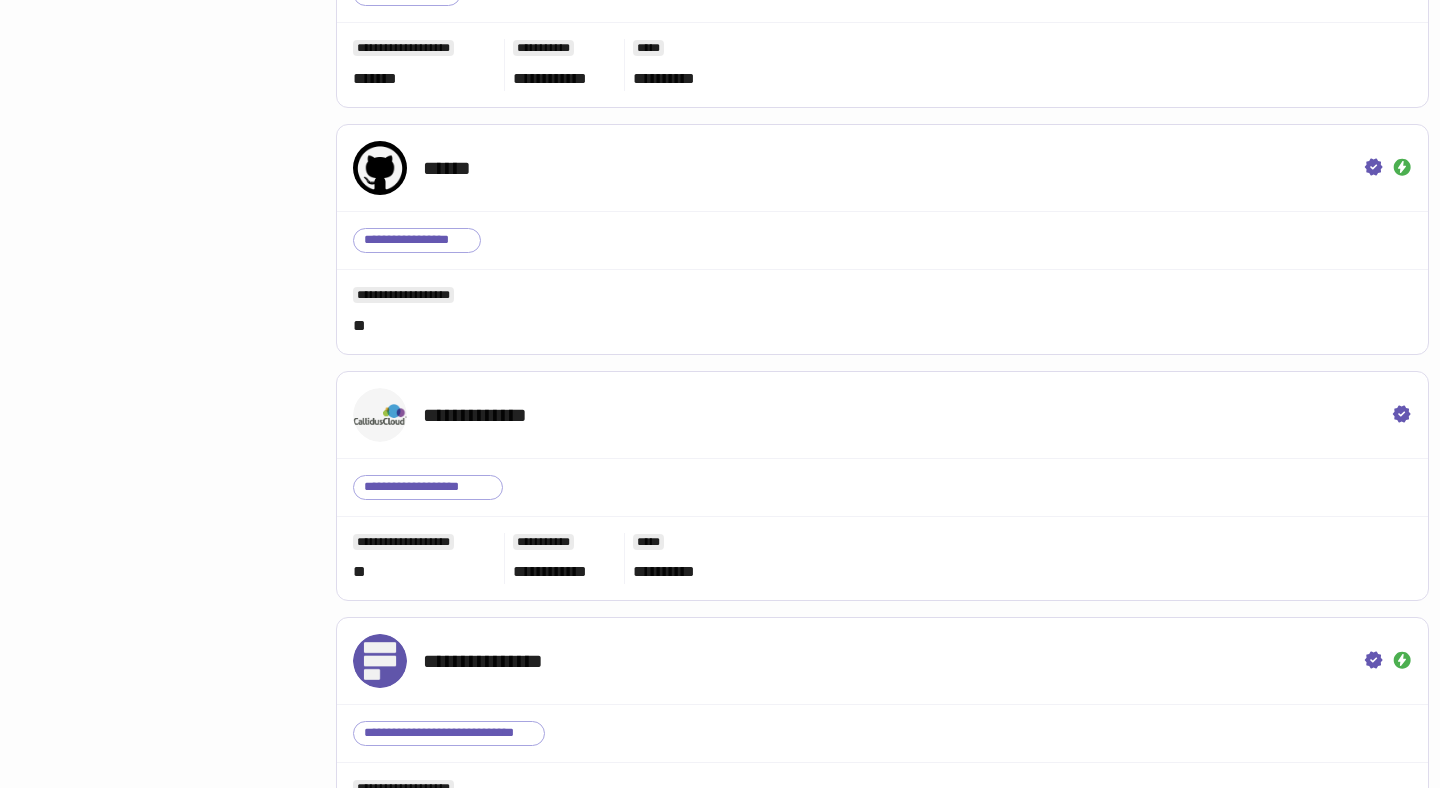 scroll, scrollTop: 3745, scrollLeft: 0, axis: vertical 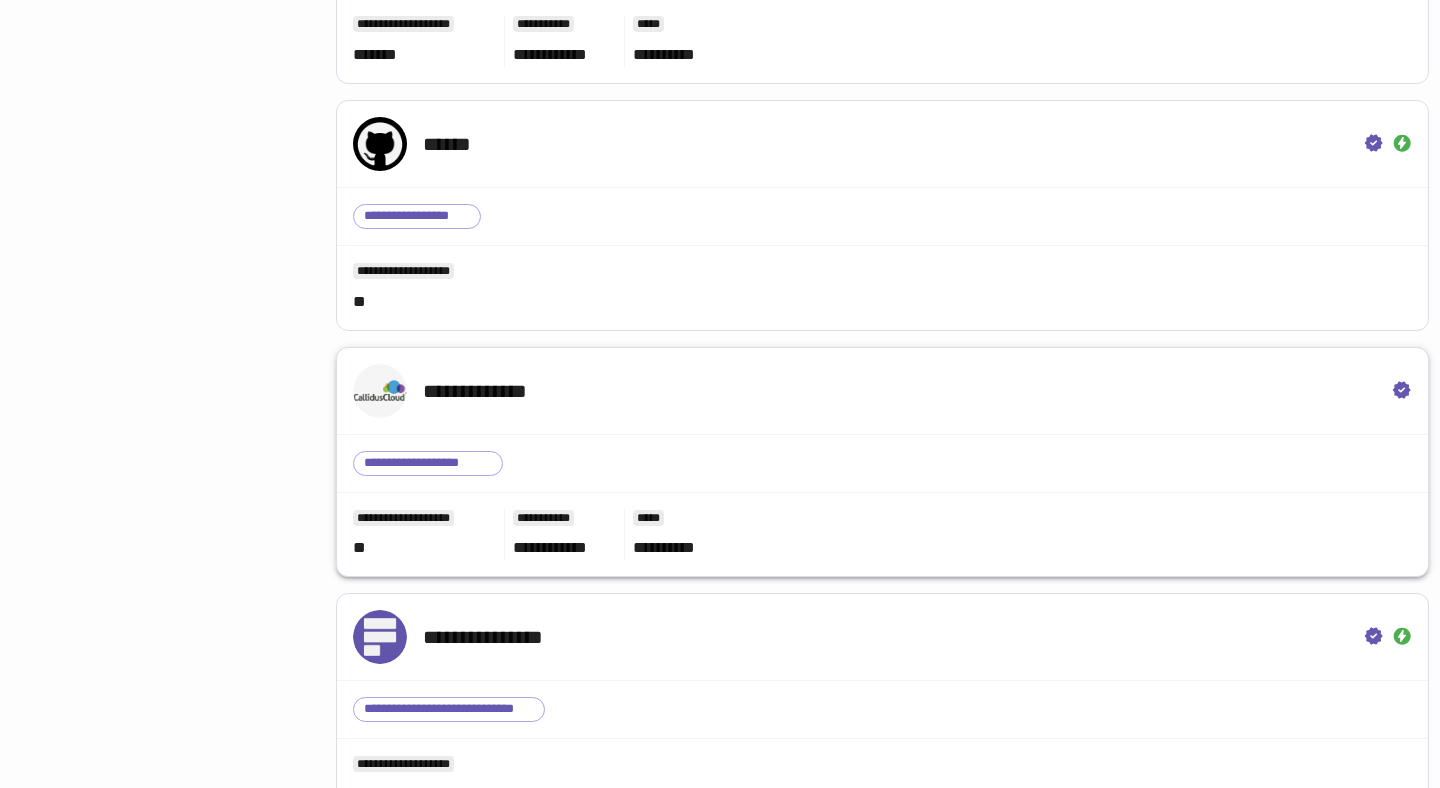 click on "**********" at bounding box center [882, 391] 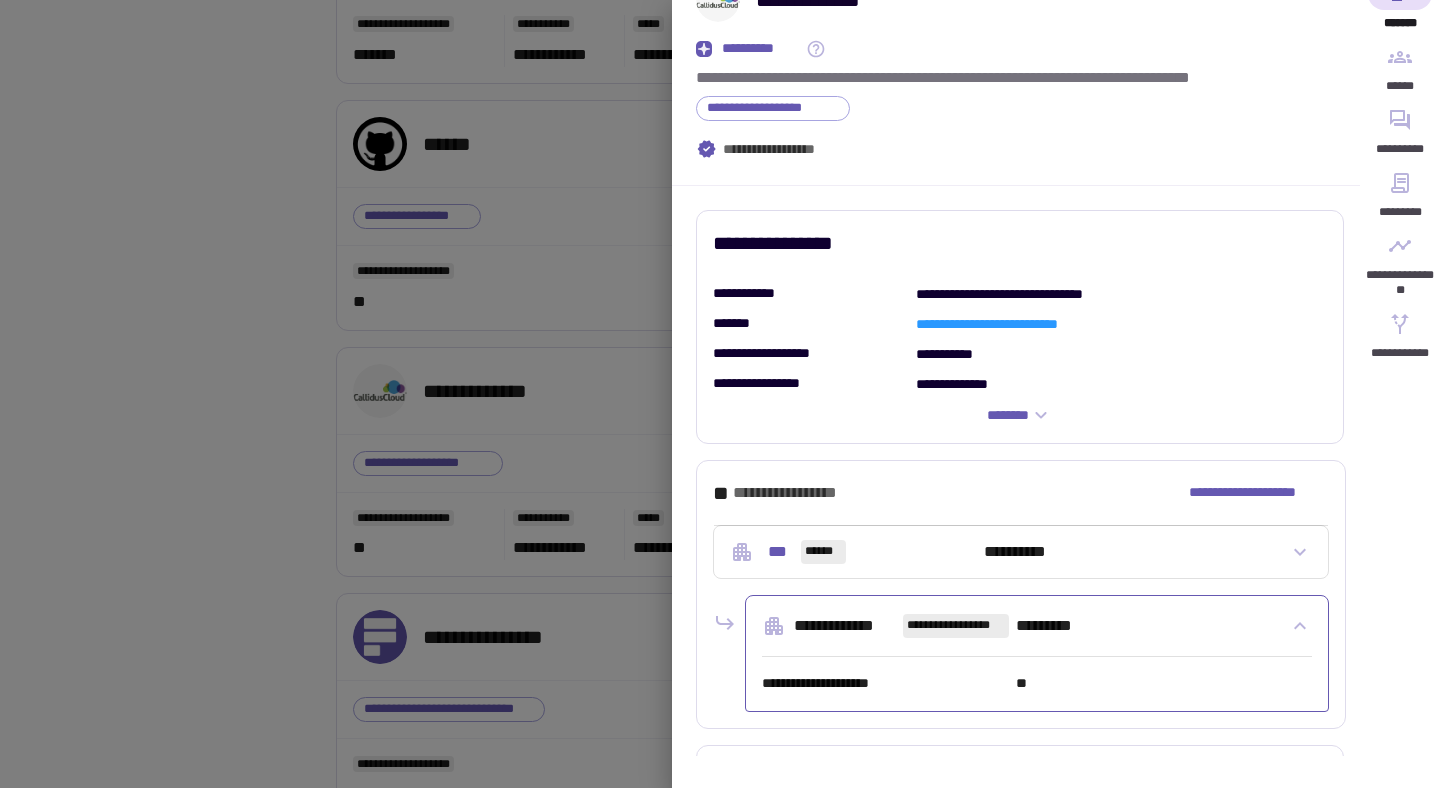 scroll, scrollTop: 0, scrollLeft: 0, axis: both 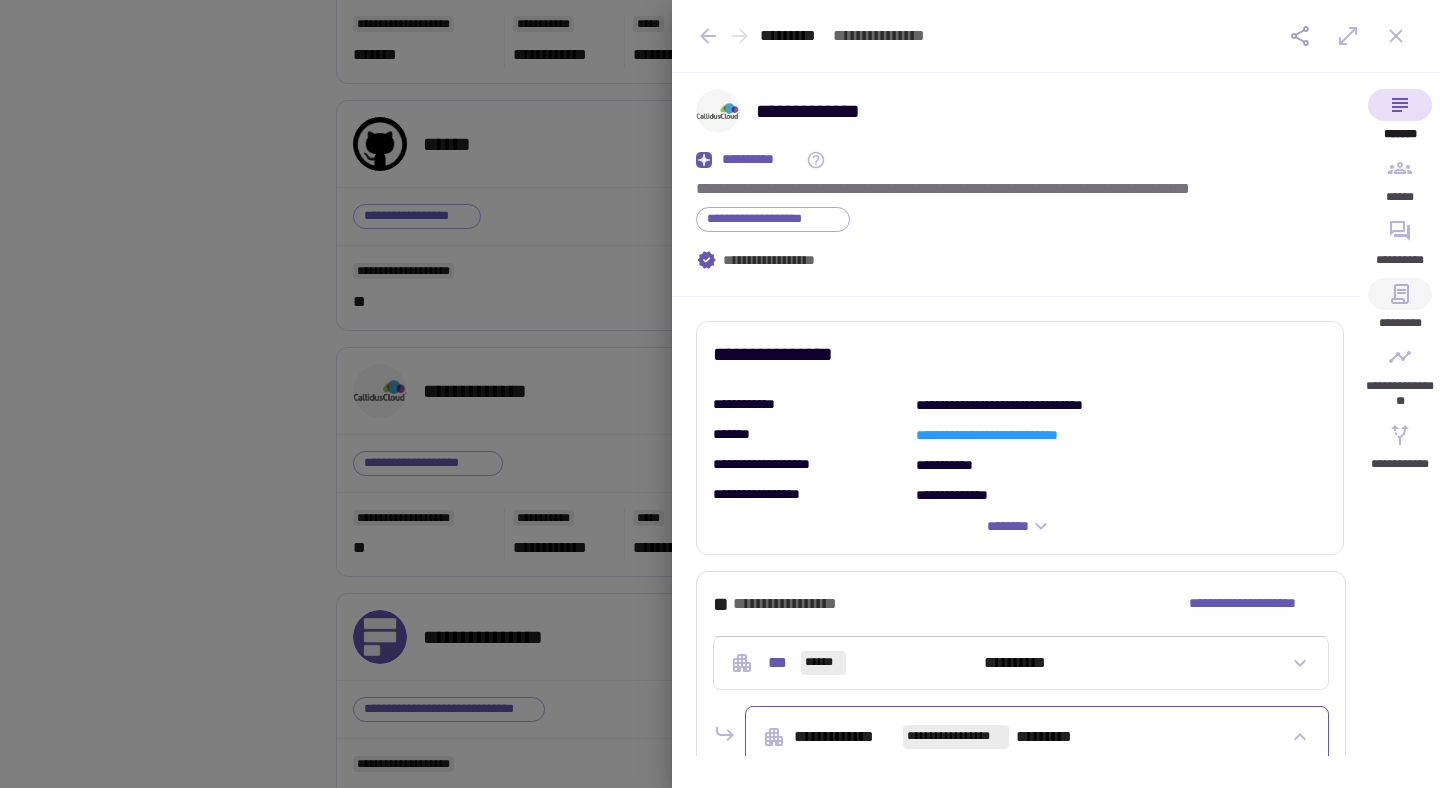 click on "*********" at bounding box center (1400, 309) 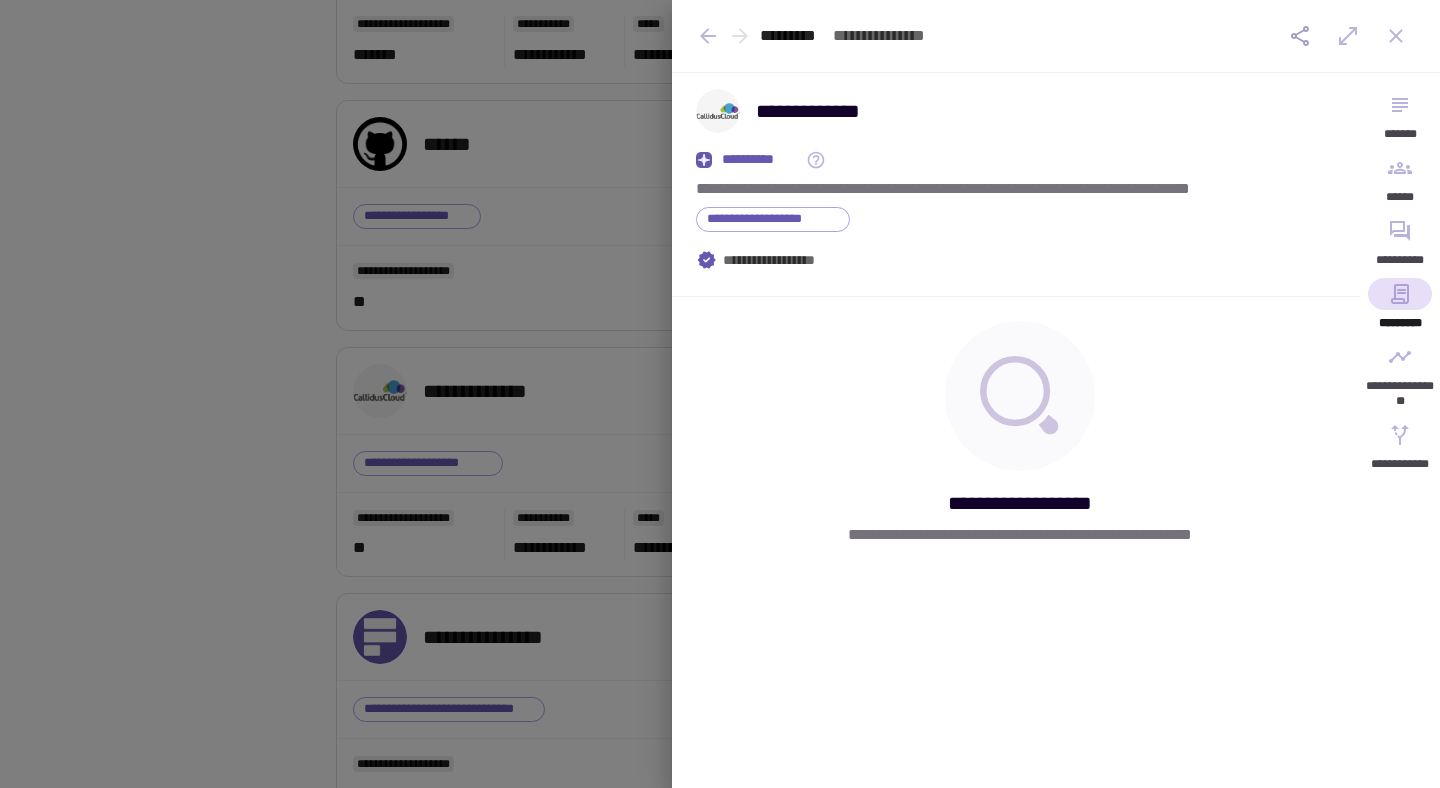 click at bounding box center (720, 394) 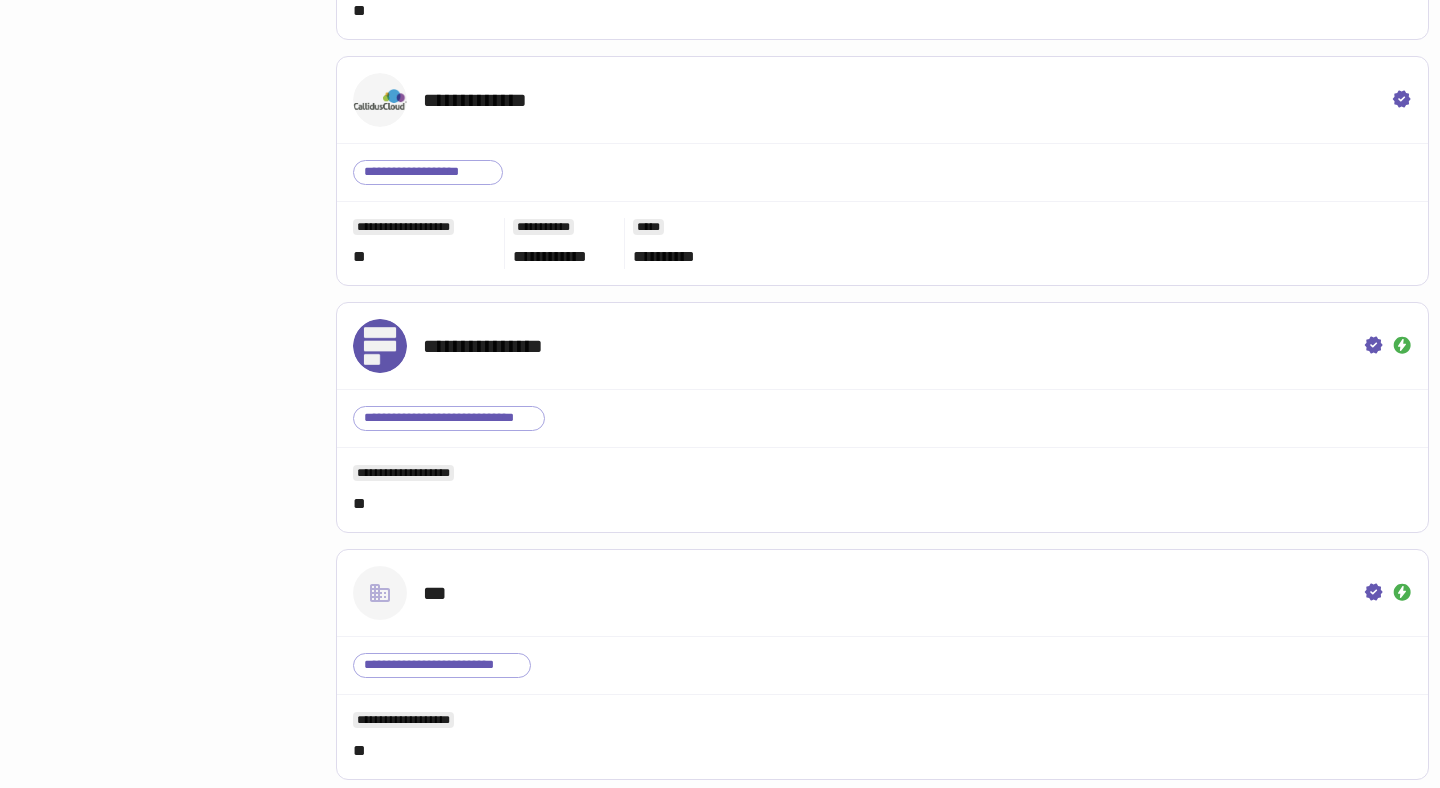 scroll, scrollTop: 4044, scrollLeft: 0, axis: vertical 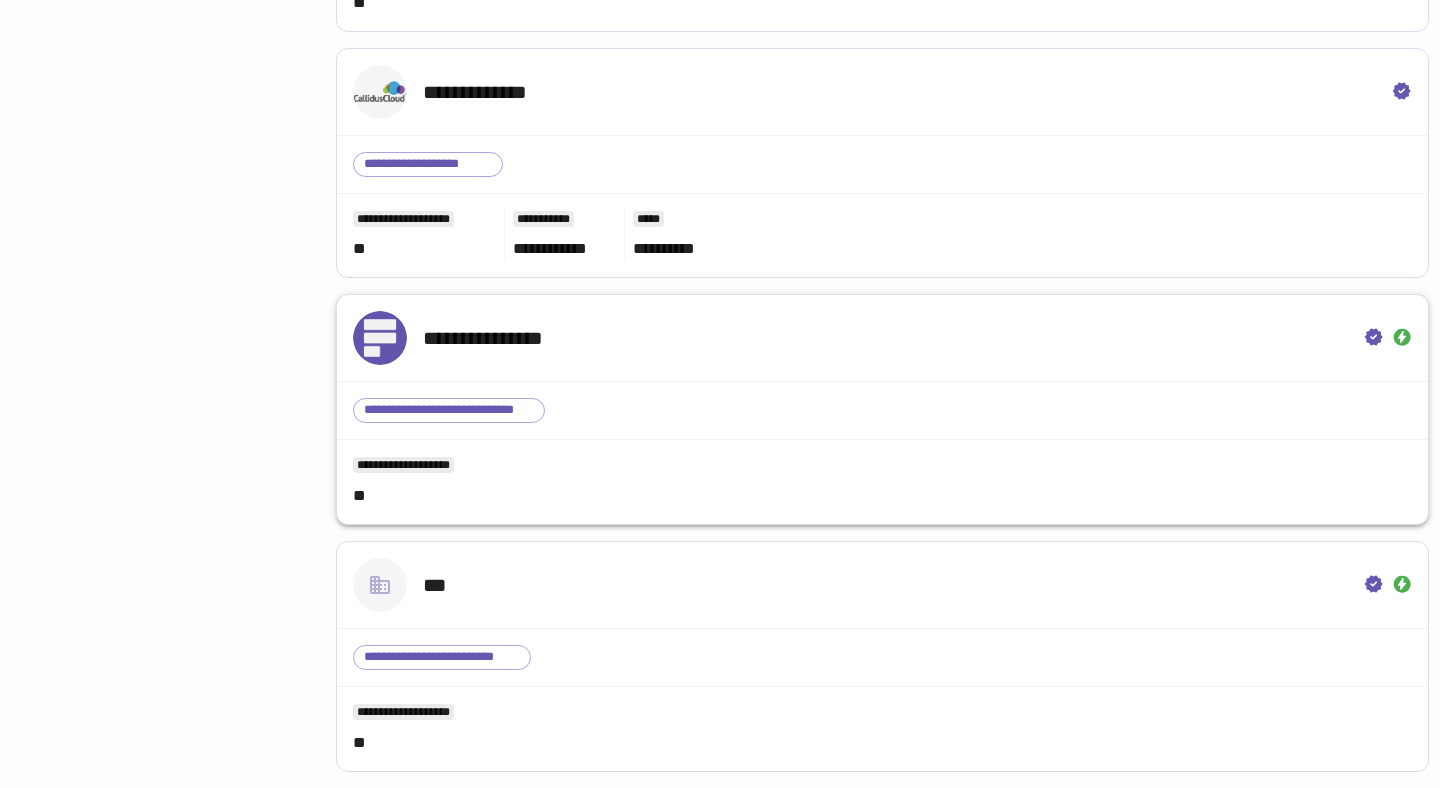 click on "**********" at bounding box center [461, 338] 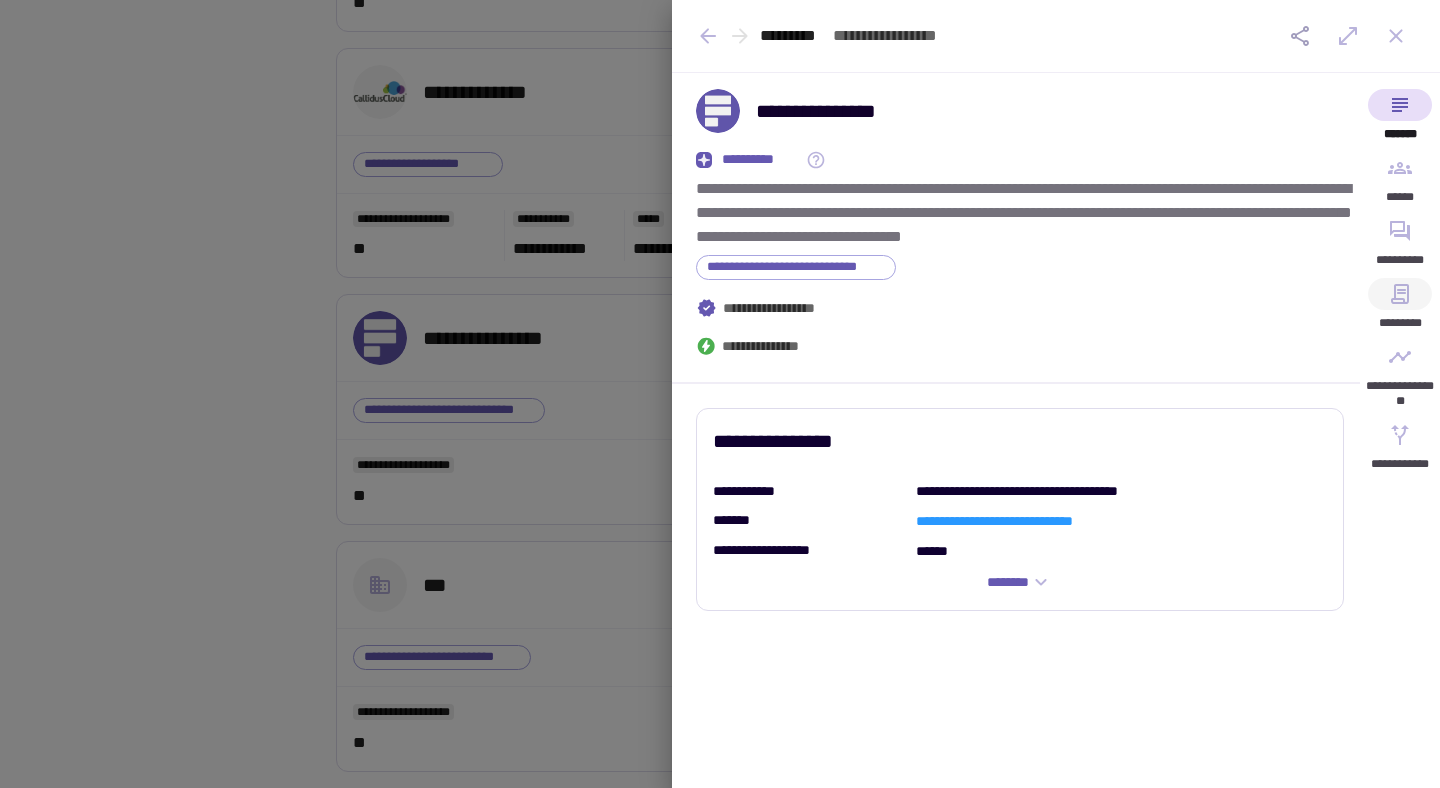 click 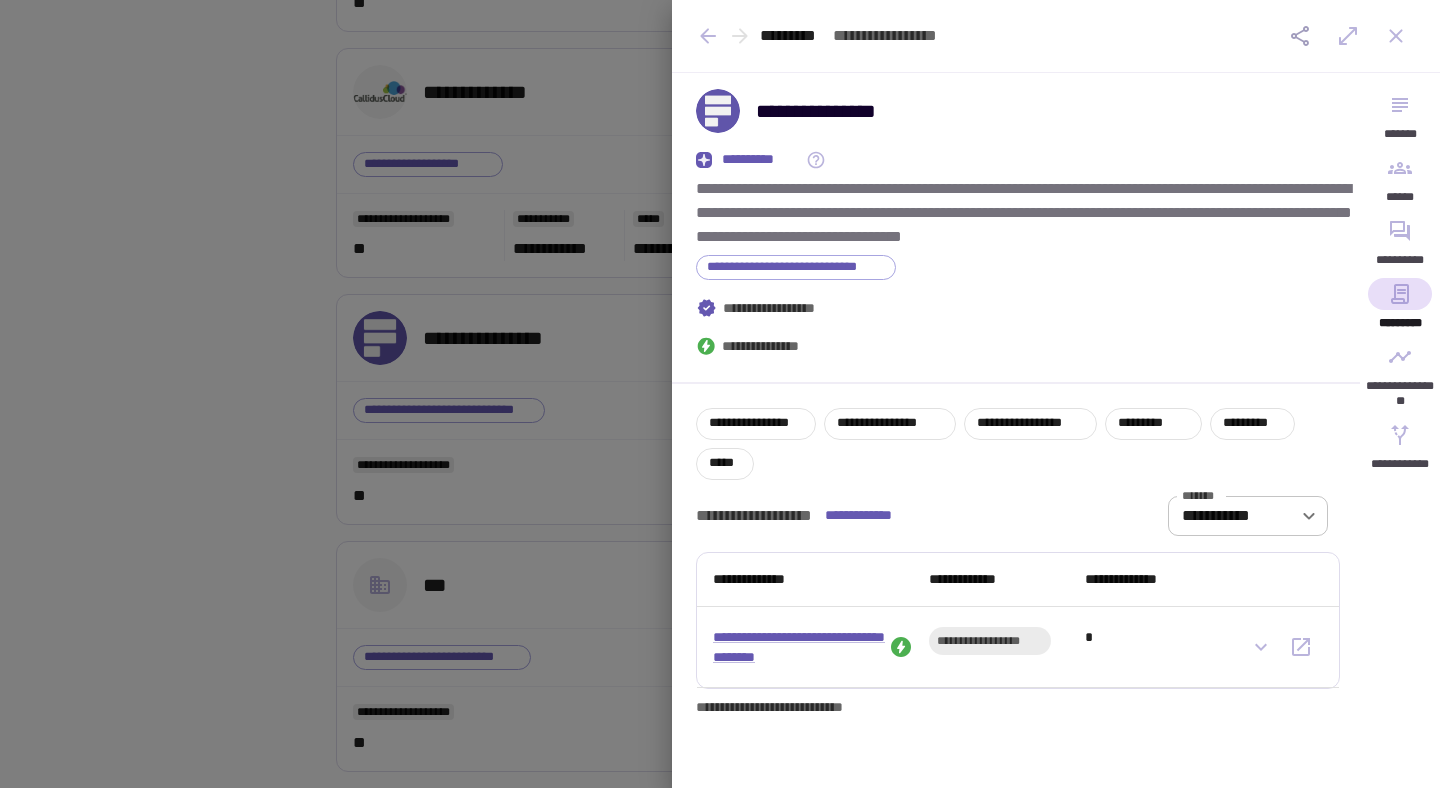 click at bounding box center [720, 394] 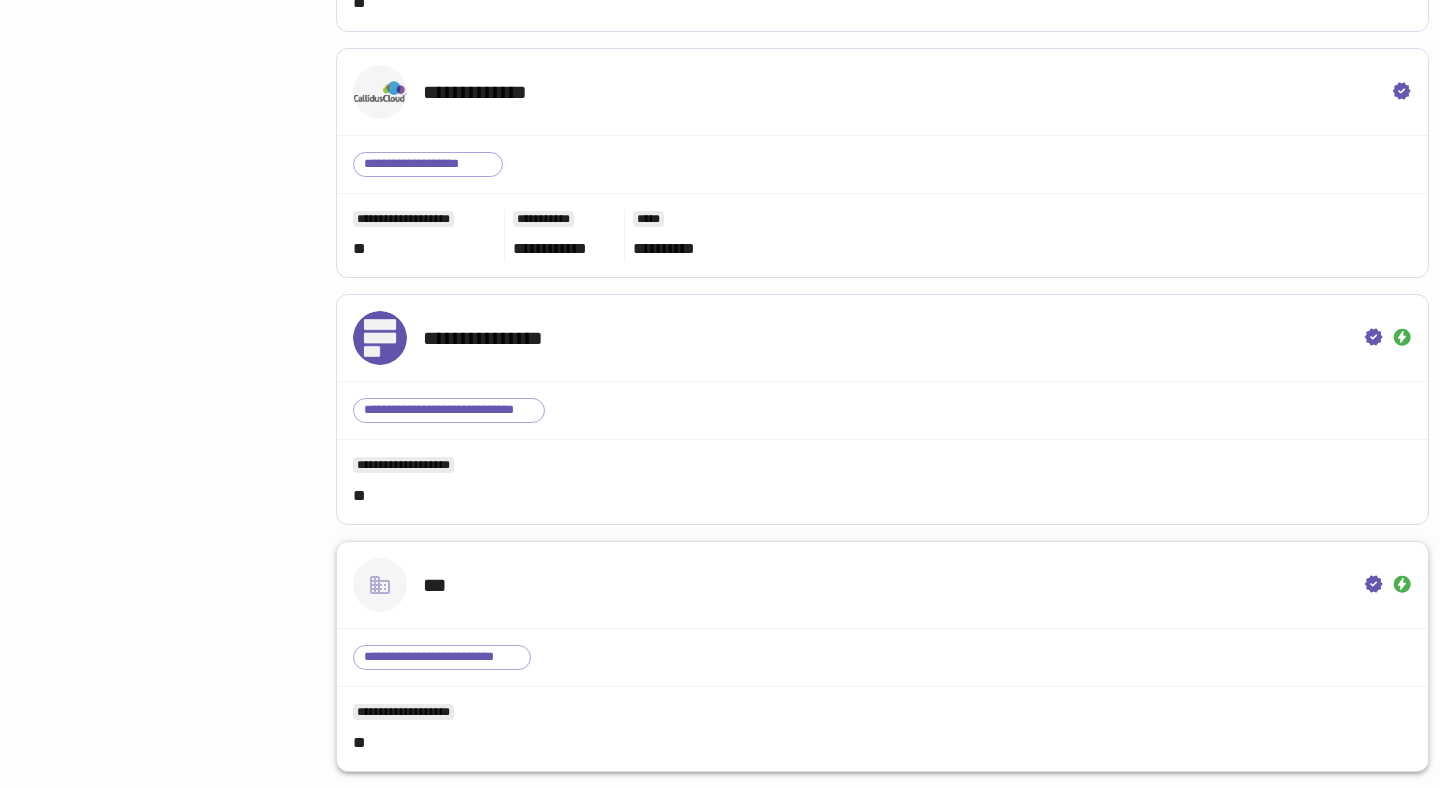 click on "***" at bounding box center (882, 585) 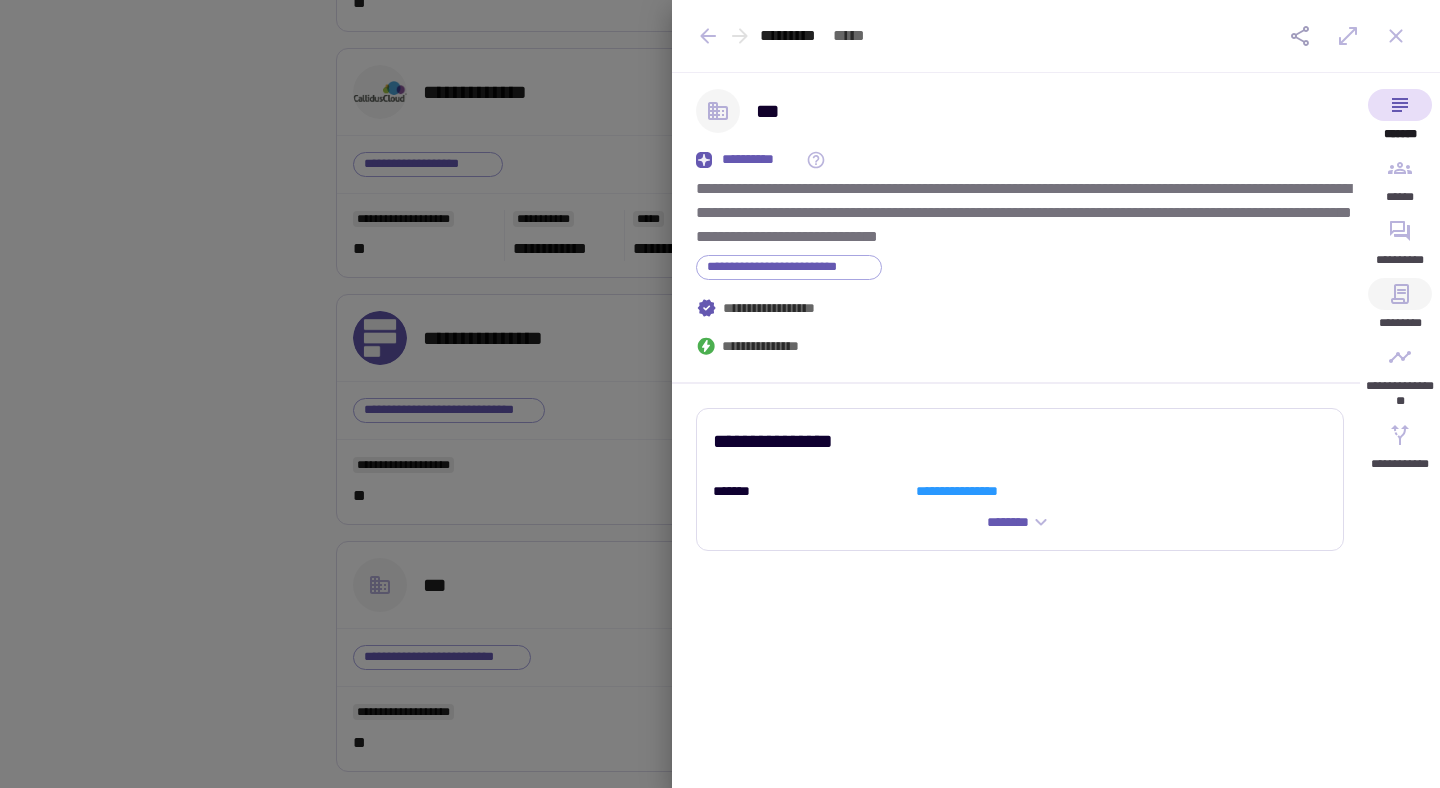 click 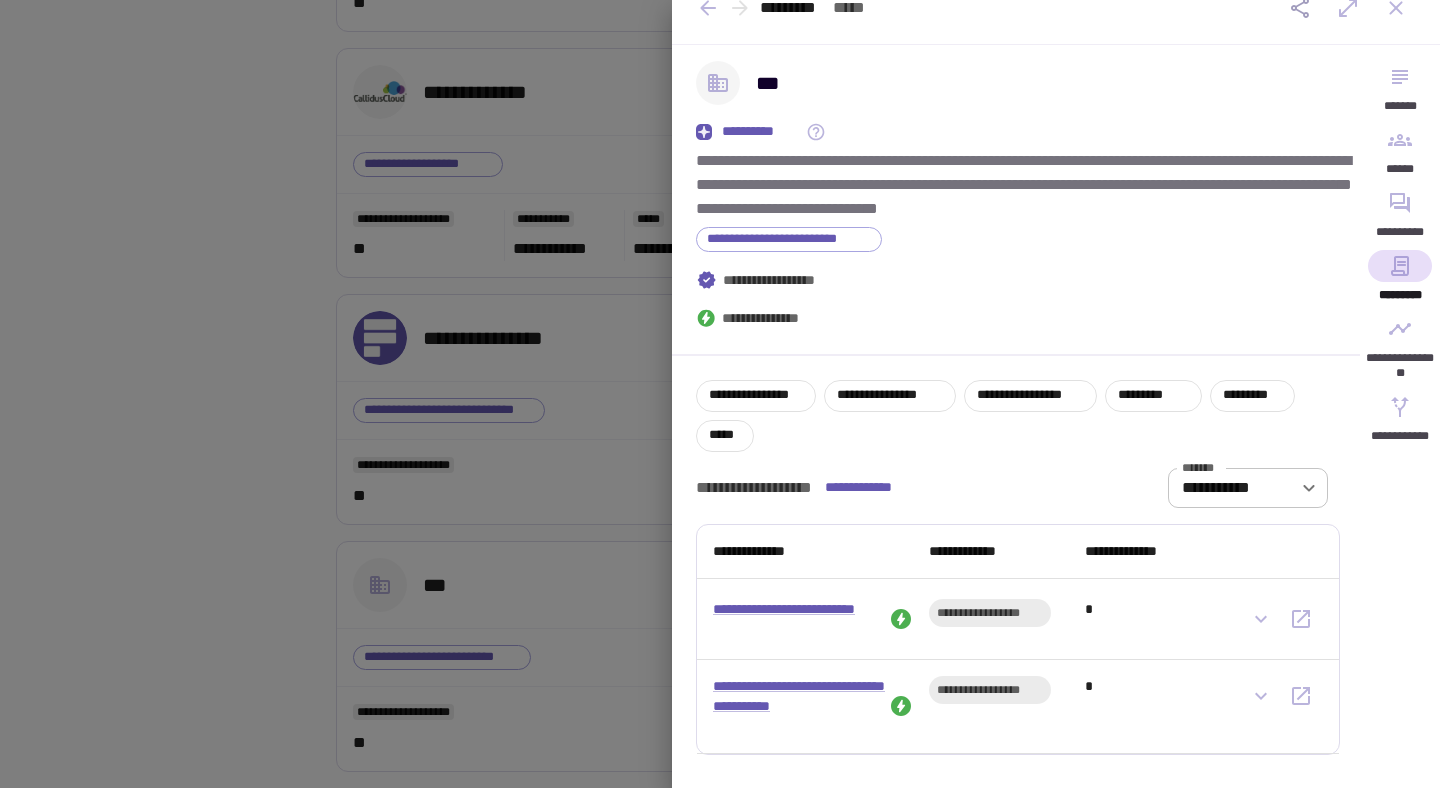 scroll, scrollTop: 55, scrollLeft: 0, axis: vertical 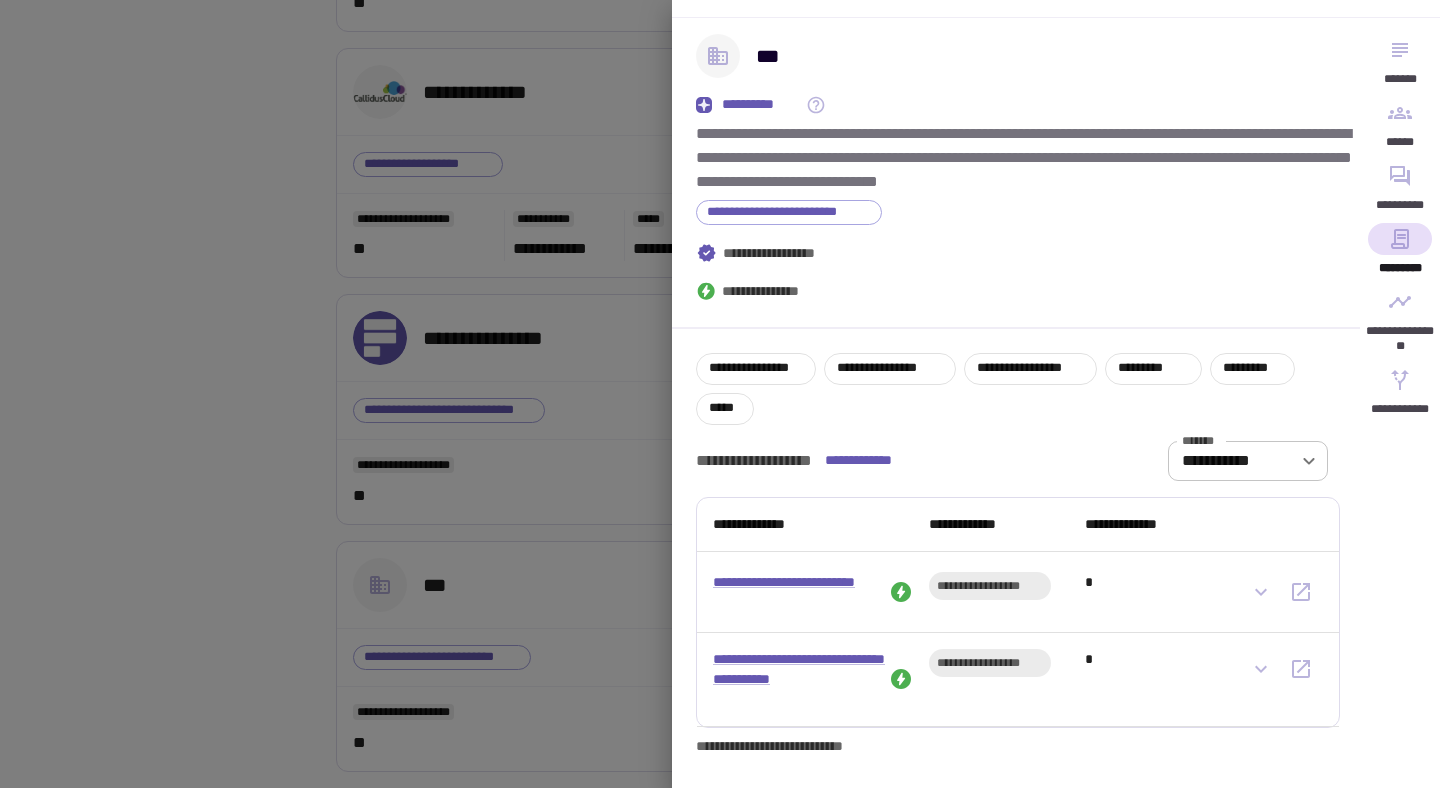 type 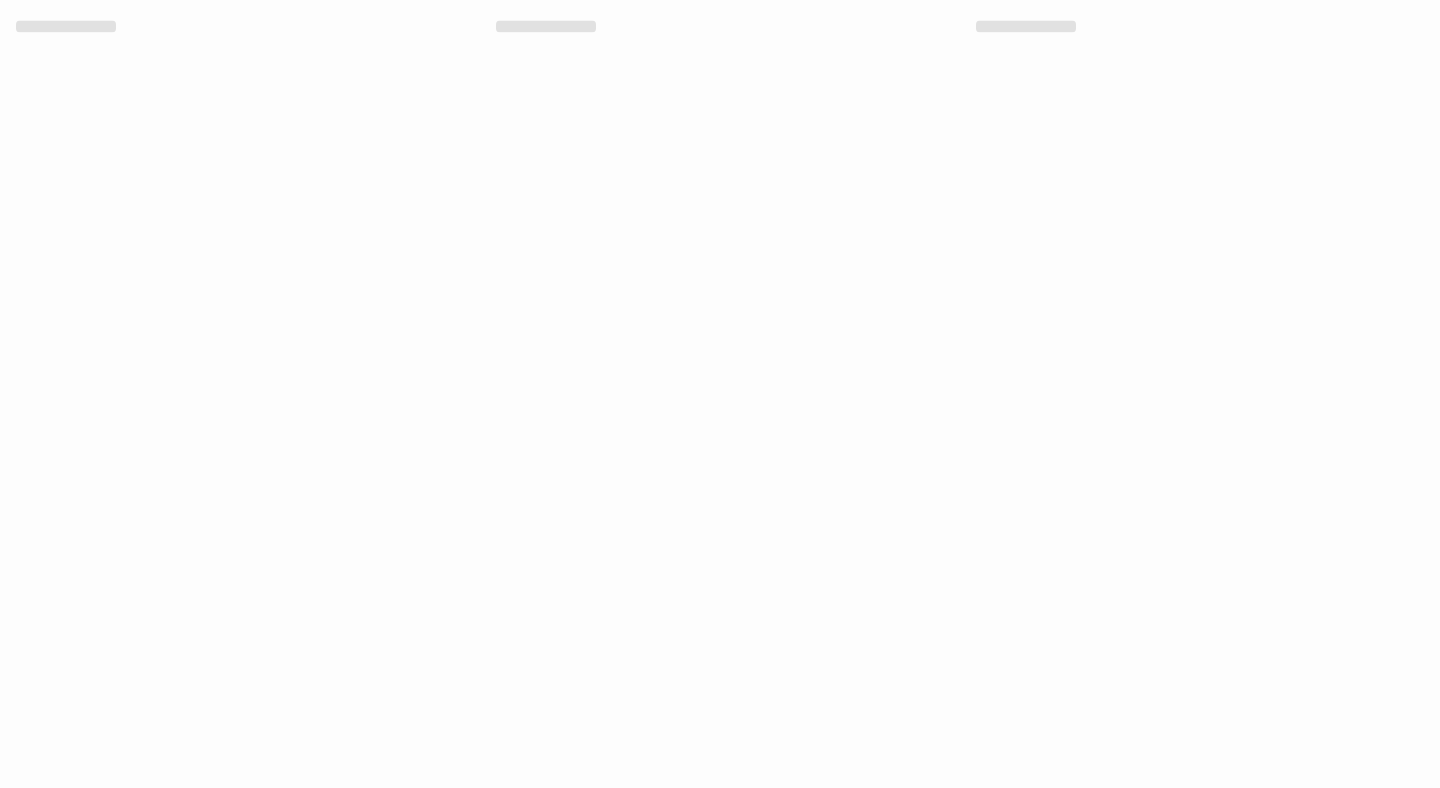 scroll, scrollTop: 0, scrollLeft: 0, axis: both 